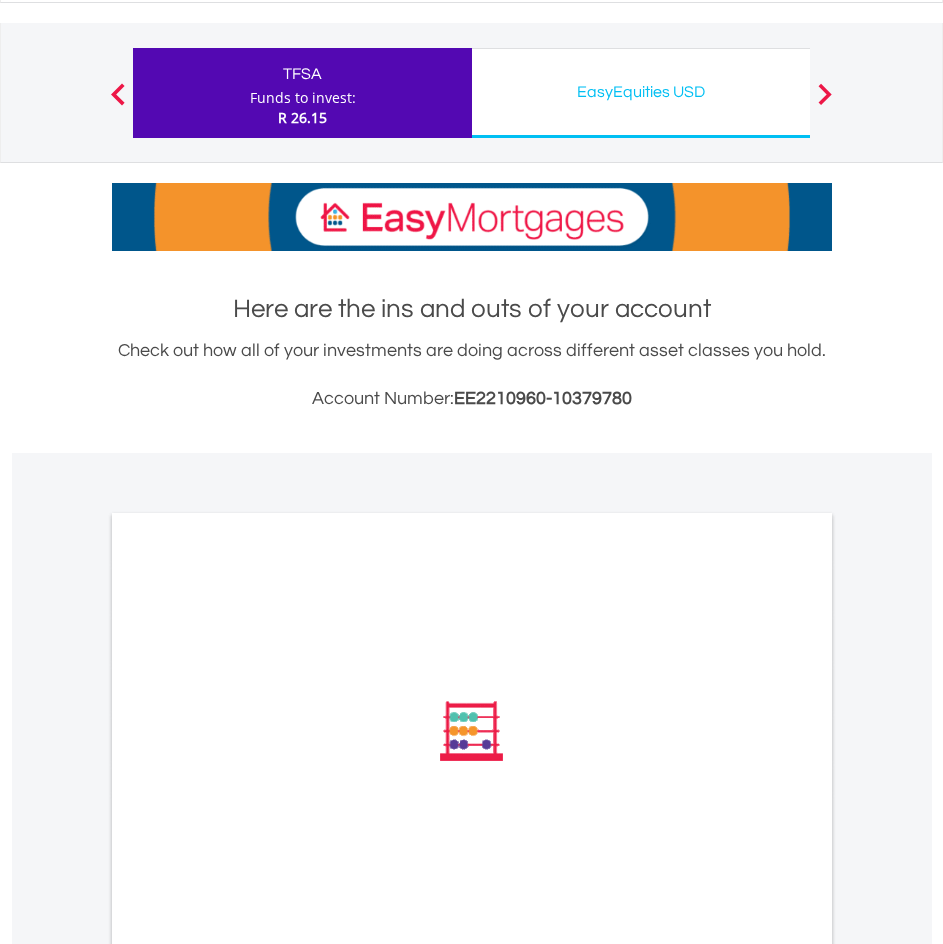 scroll, scrollTop: 100, scrollLeft: 0, axis: vertical 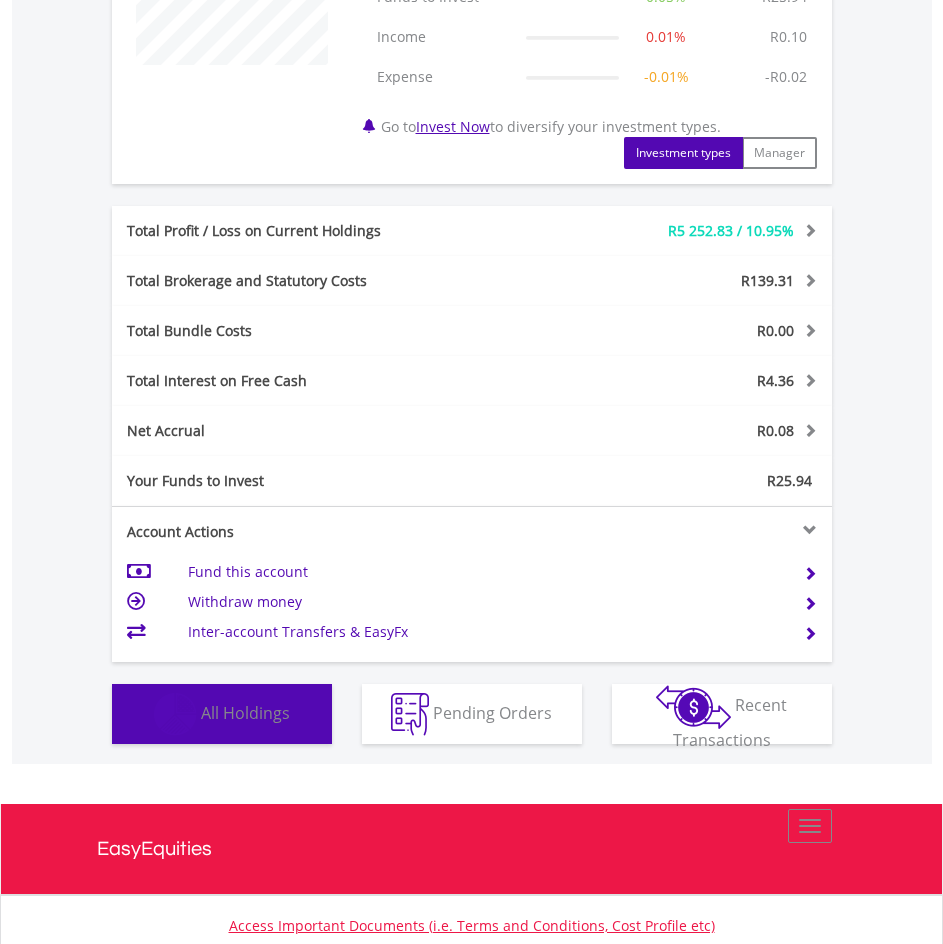 click on "All Holdings" at bounding box center (245, 712) 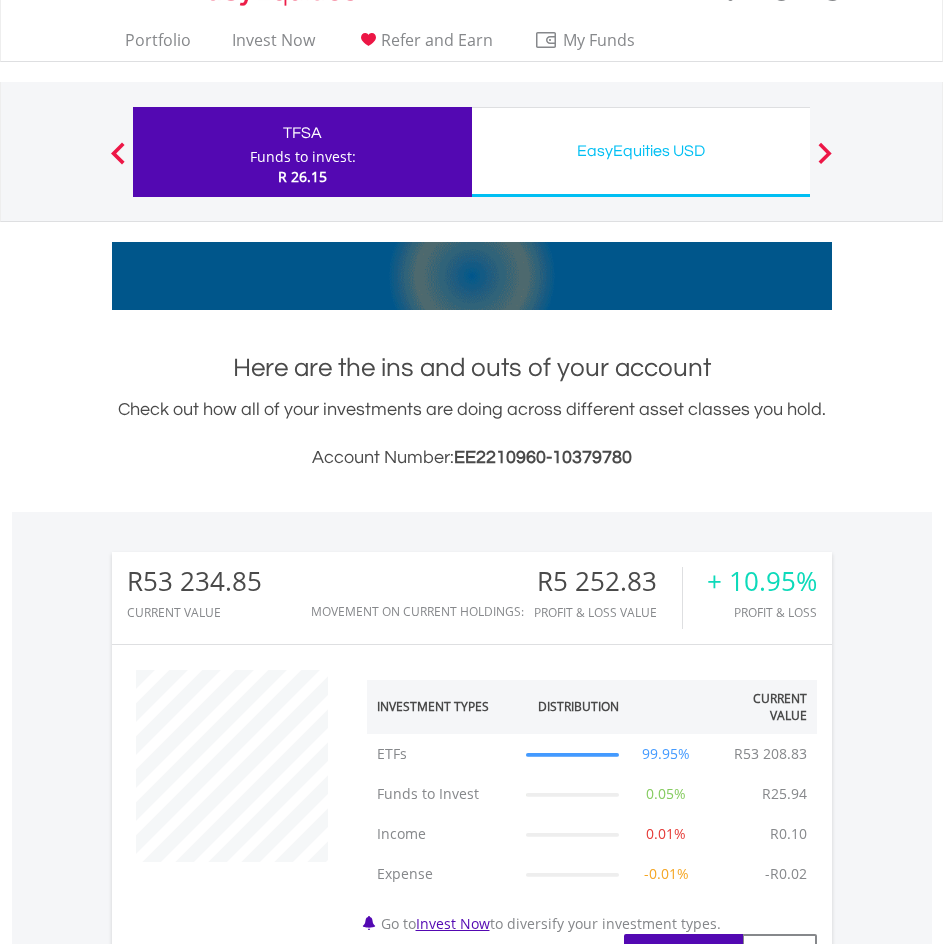scroll, scrollTop: 0, scrollLeft: 0, axis: both 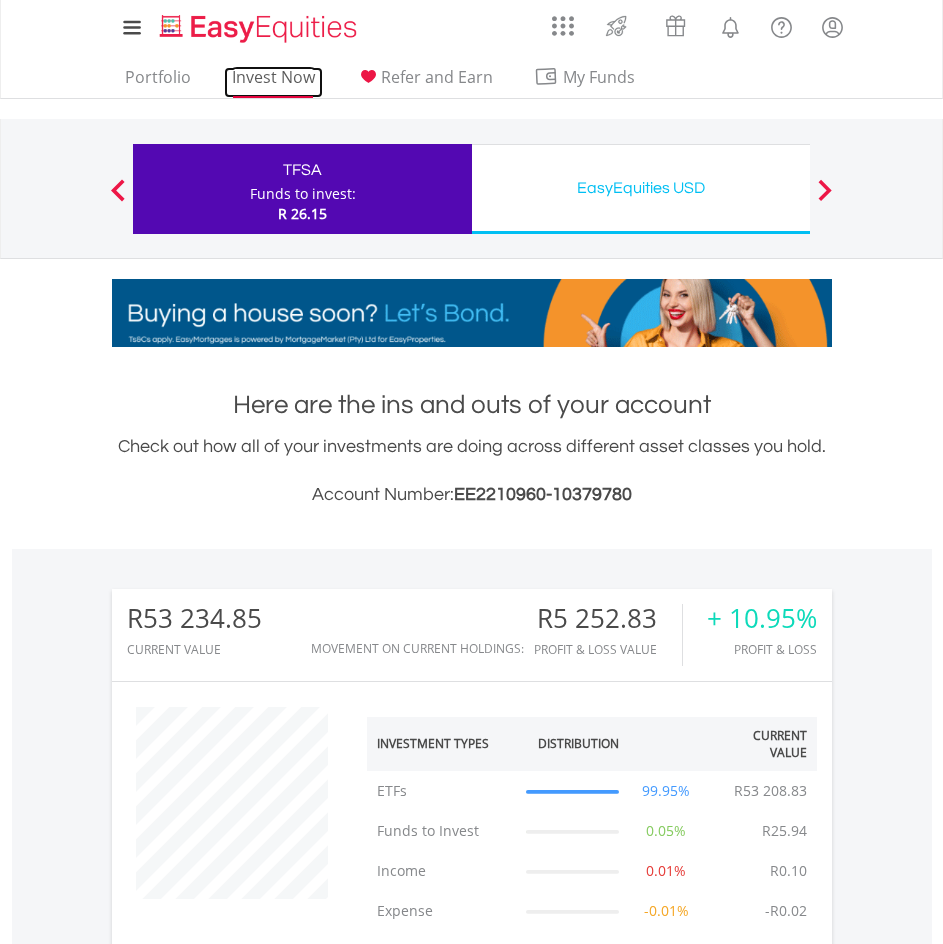 click on "Invest Now" at bounding box center [273, 82] 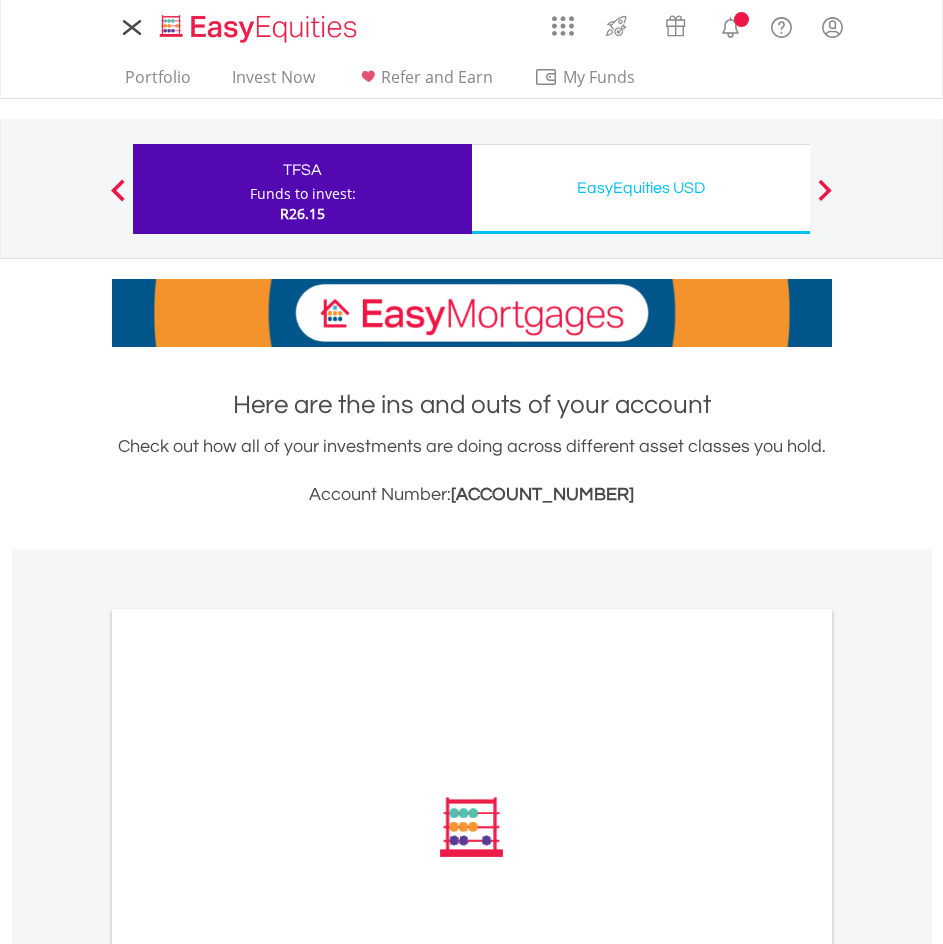 scroll, scrollTop: 0, scrollLeft: 0, axis: both 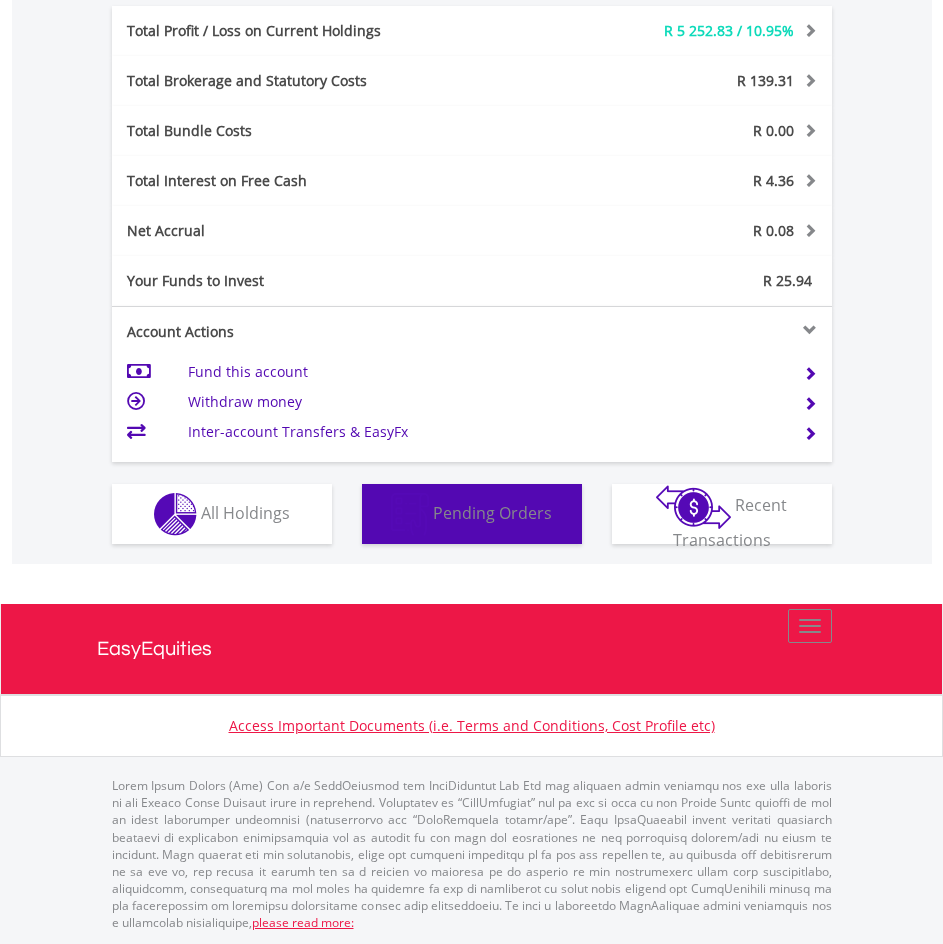 click on "Pending Orders
Pending Orders" at bounding box center (472, 514) 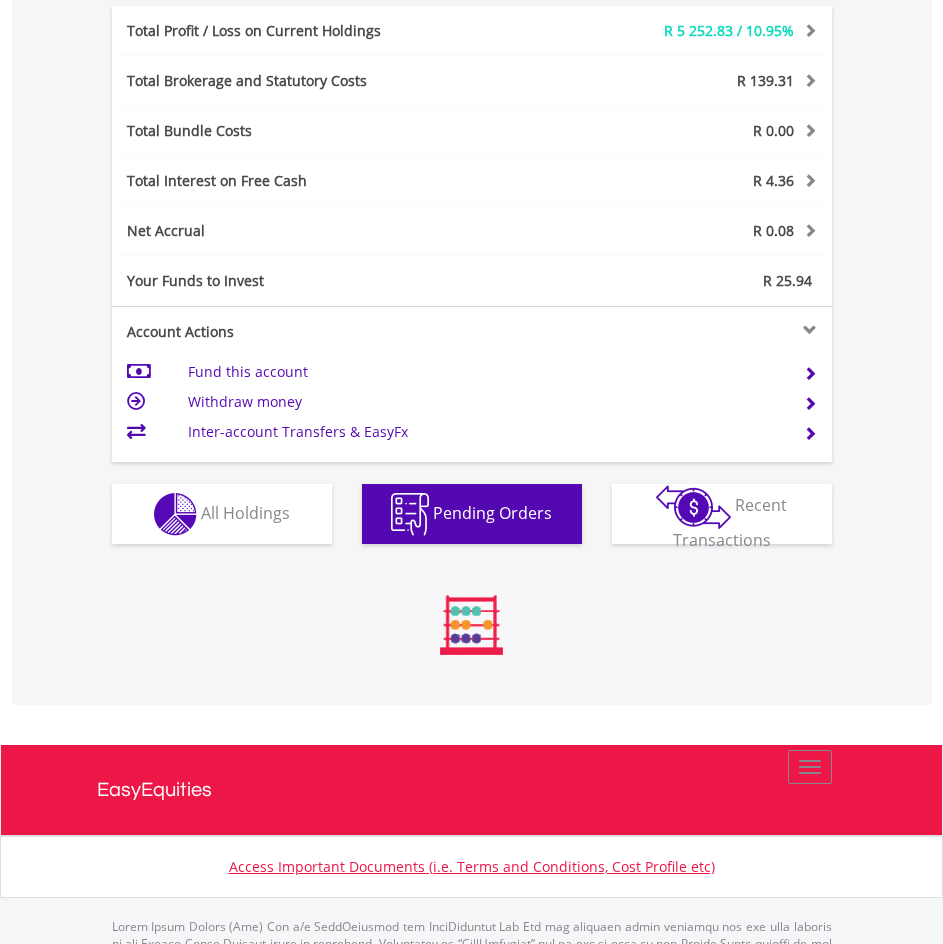 scroll, scrollTop: 1145, scrollLeft: 0, axis: vertical 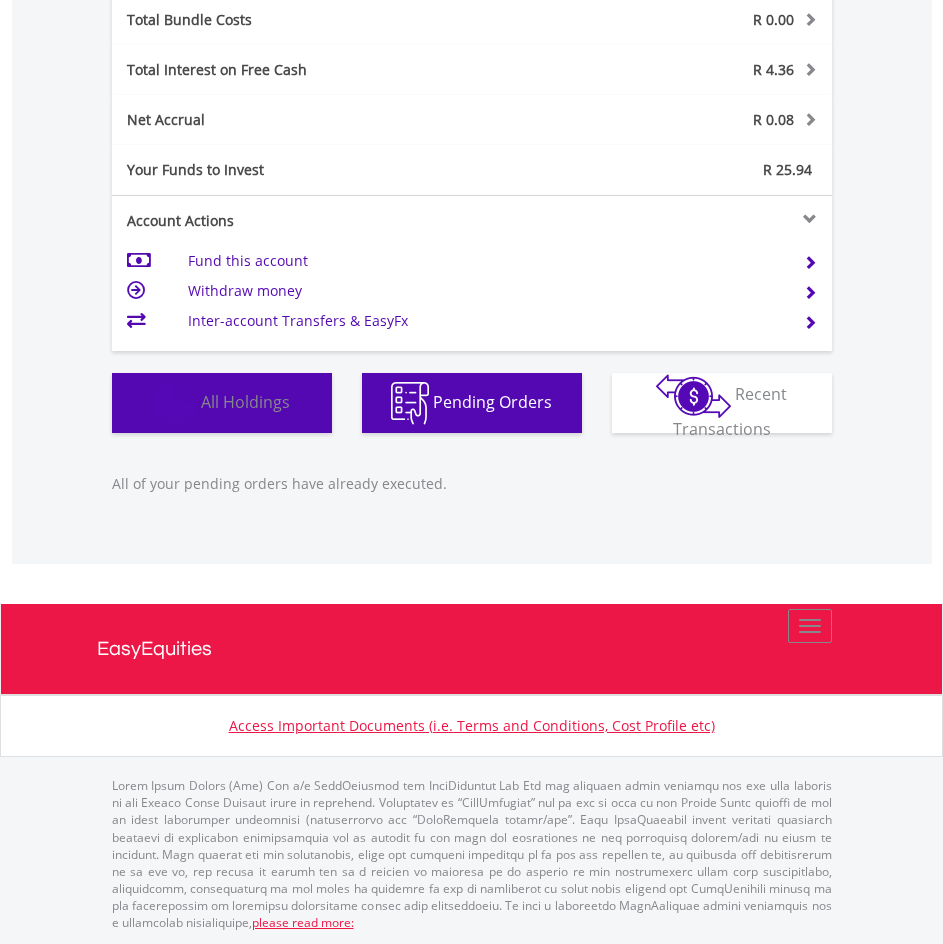 click on "Holdings
All Holdings" at bounding box center (222, 403) 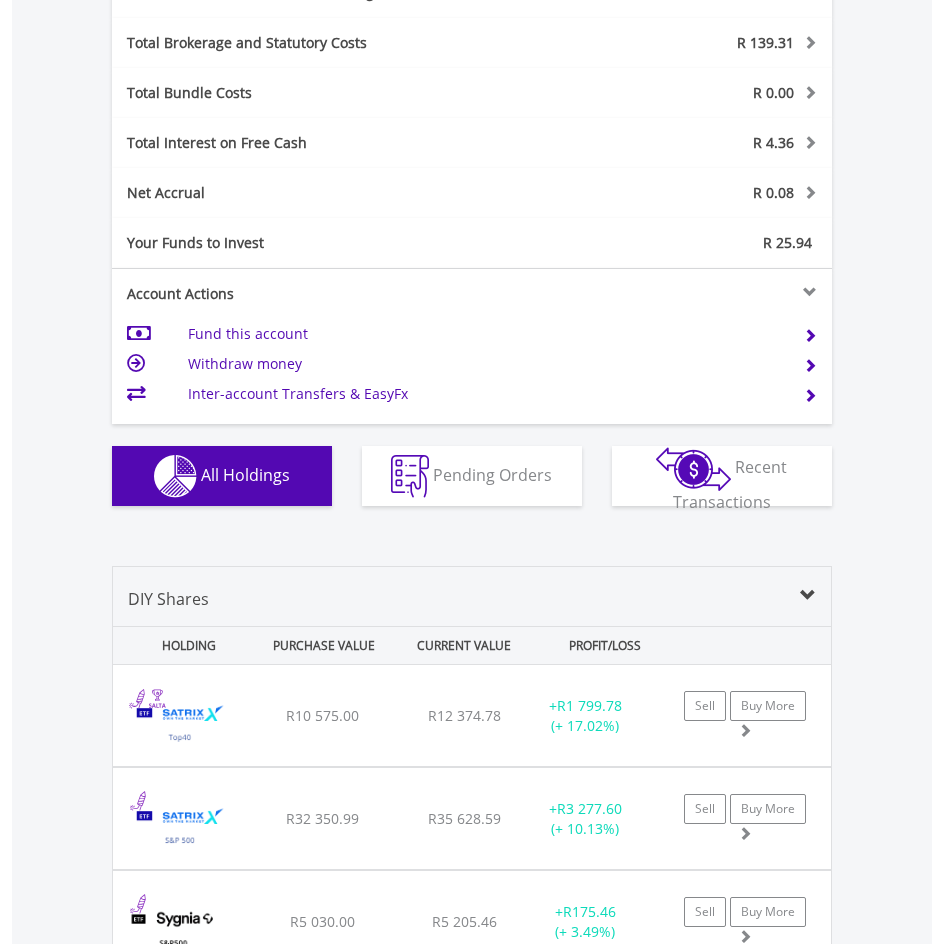 scroll, scrollTop: 1022, scrollLeft: 0, axis: vertical 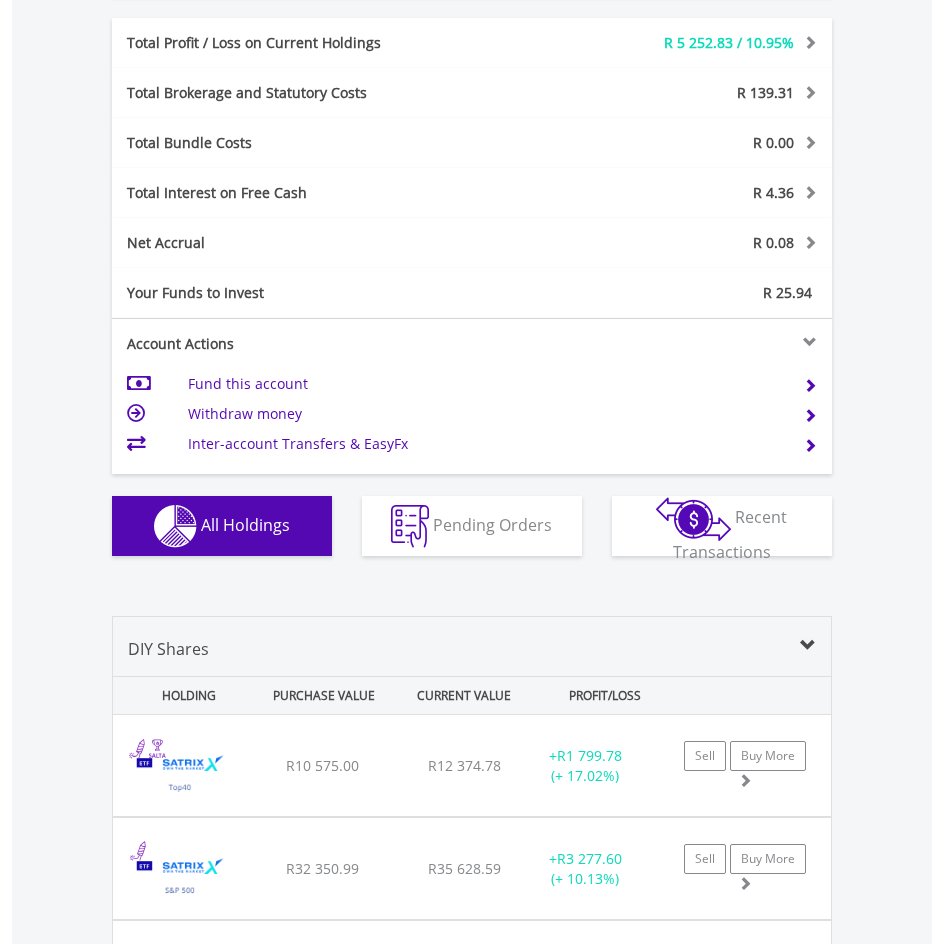 click on "Fund this account" at bounding box center [483, 384] 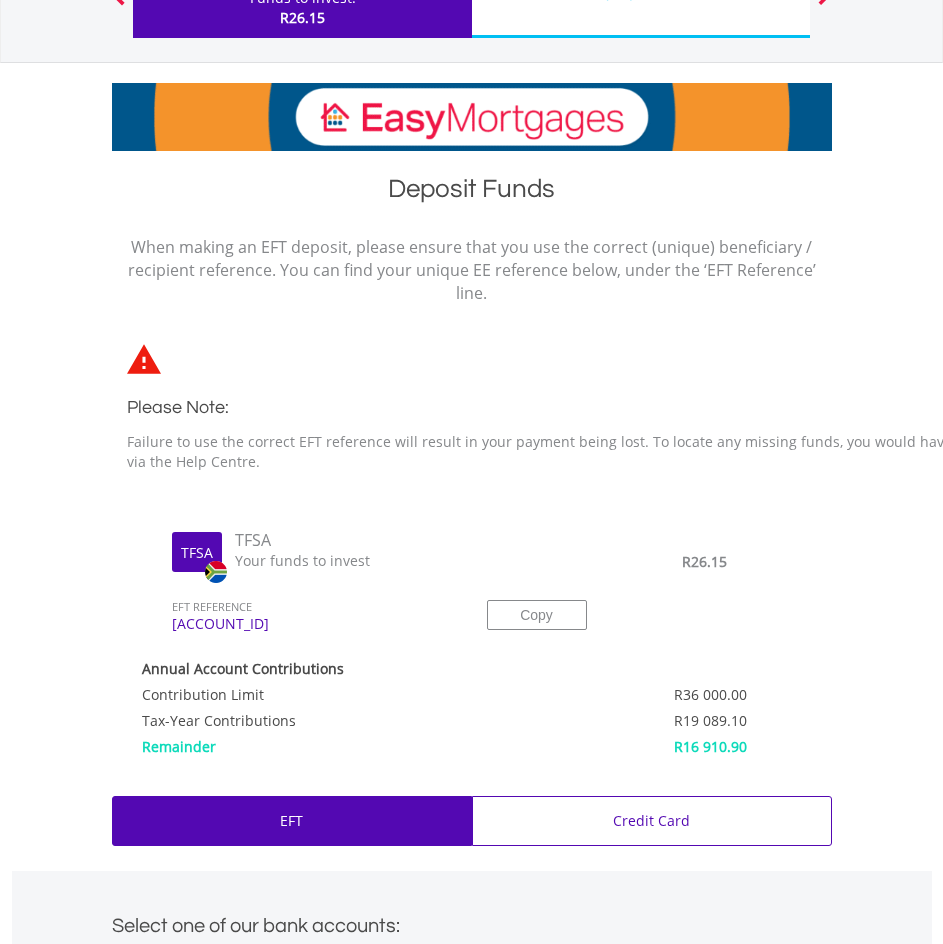 scroll, scrollTop: 200, scrollLeft: 0, axis: vertical 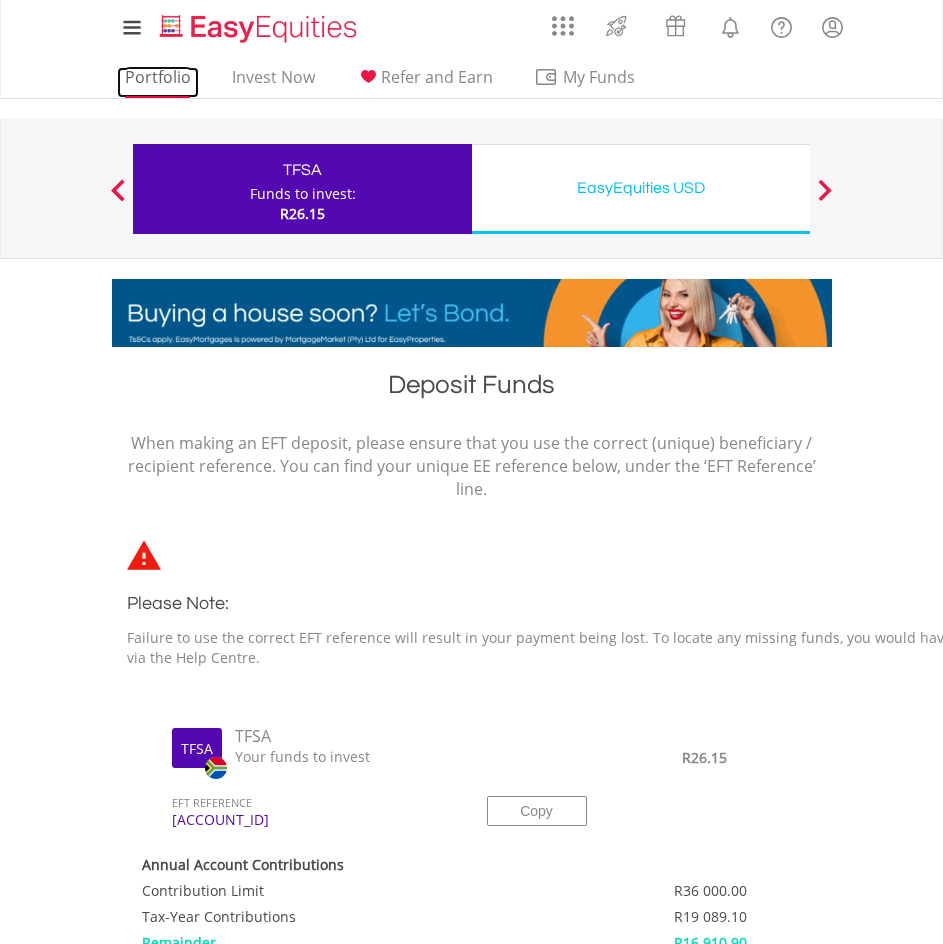 click on "Portfolio" at bounding box center [158, 82] 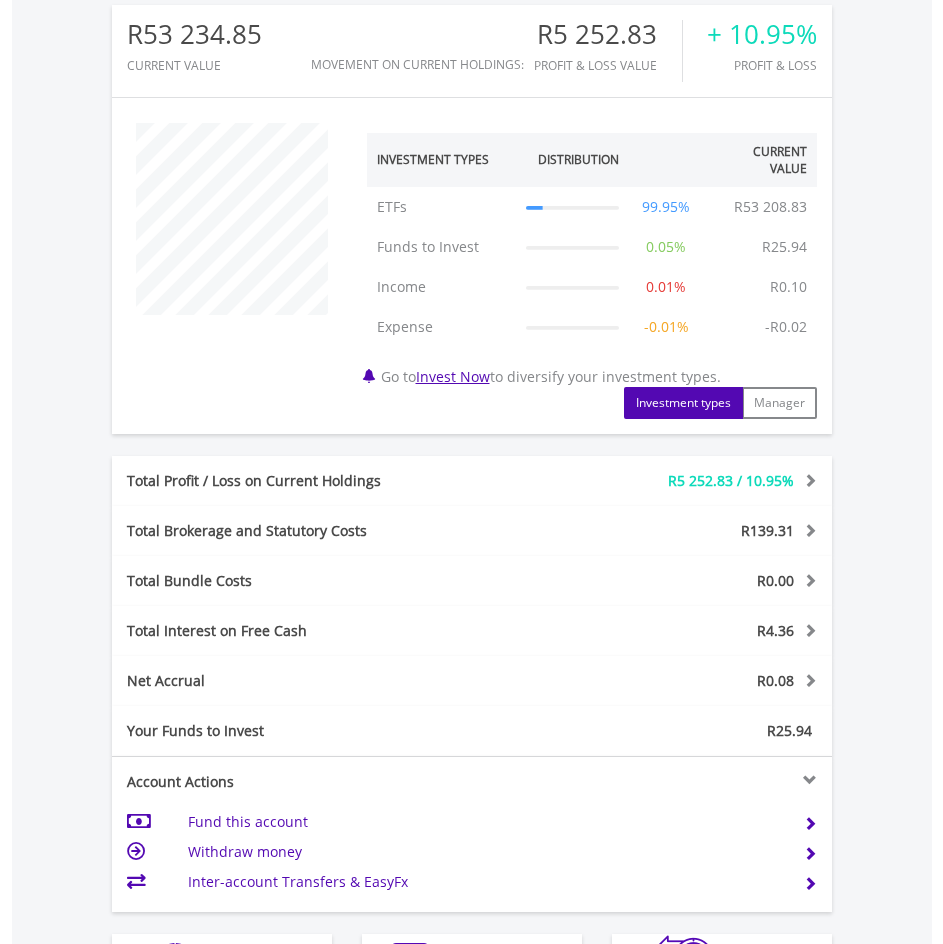 scroll, scrollTop: 564, scrollLeft: 0, axis: vertical 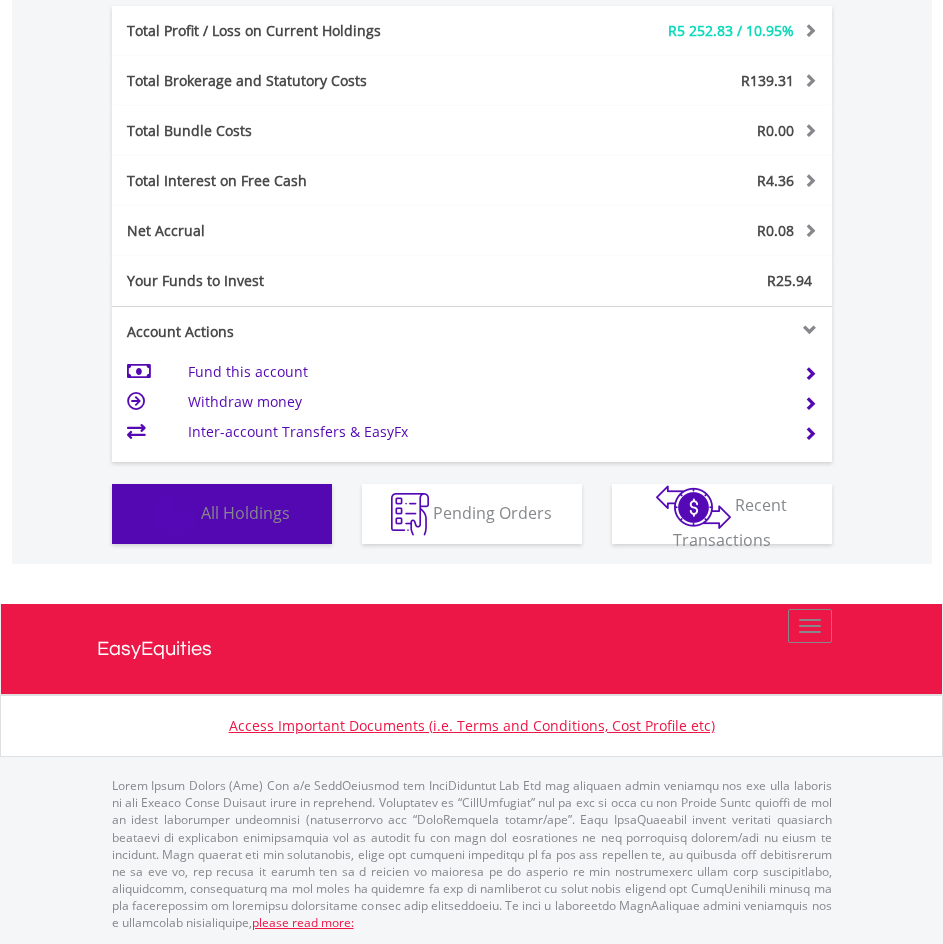click on "Holdings
All Holdings" at bounding box center (222, 514) 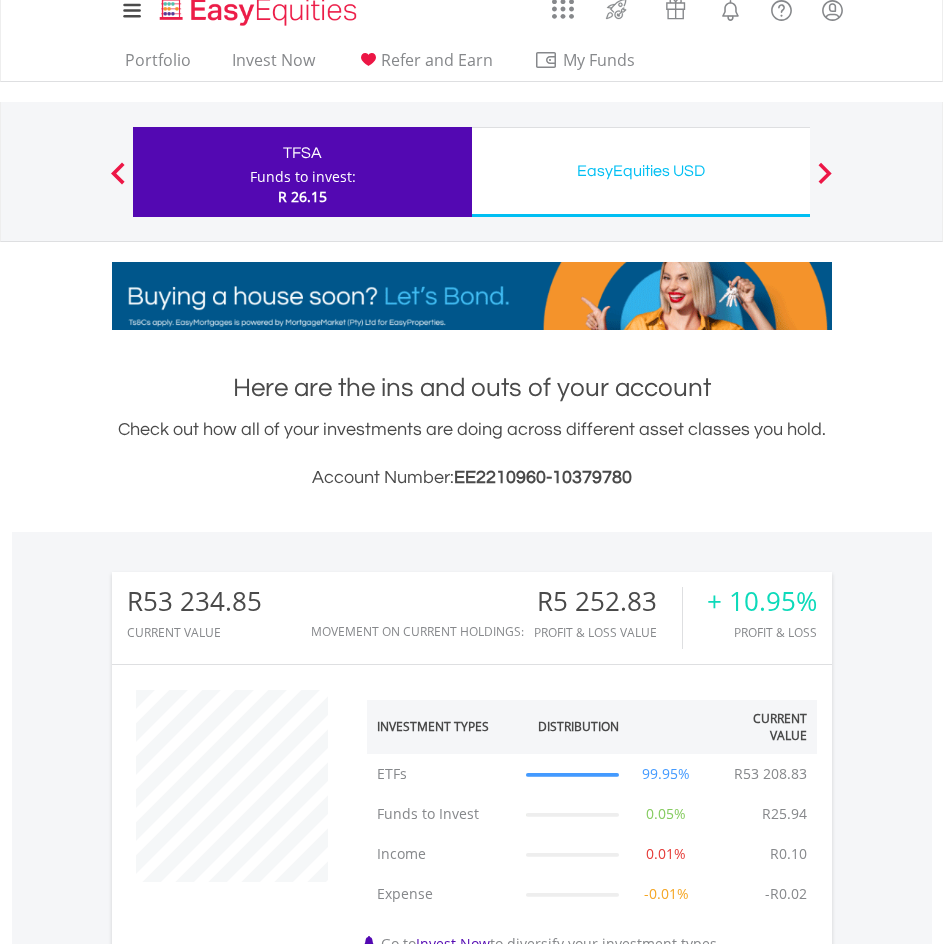 scroll, scrollTop: 0, scrollLeft: 0, axis: both 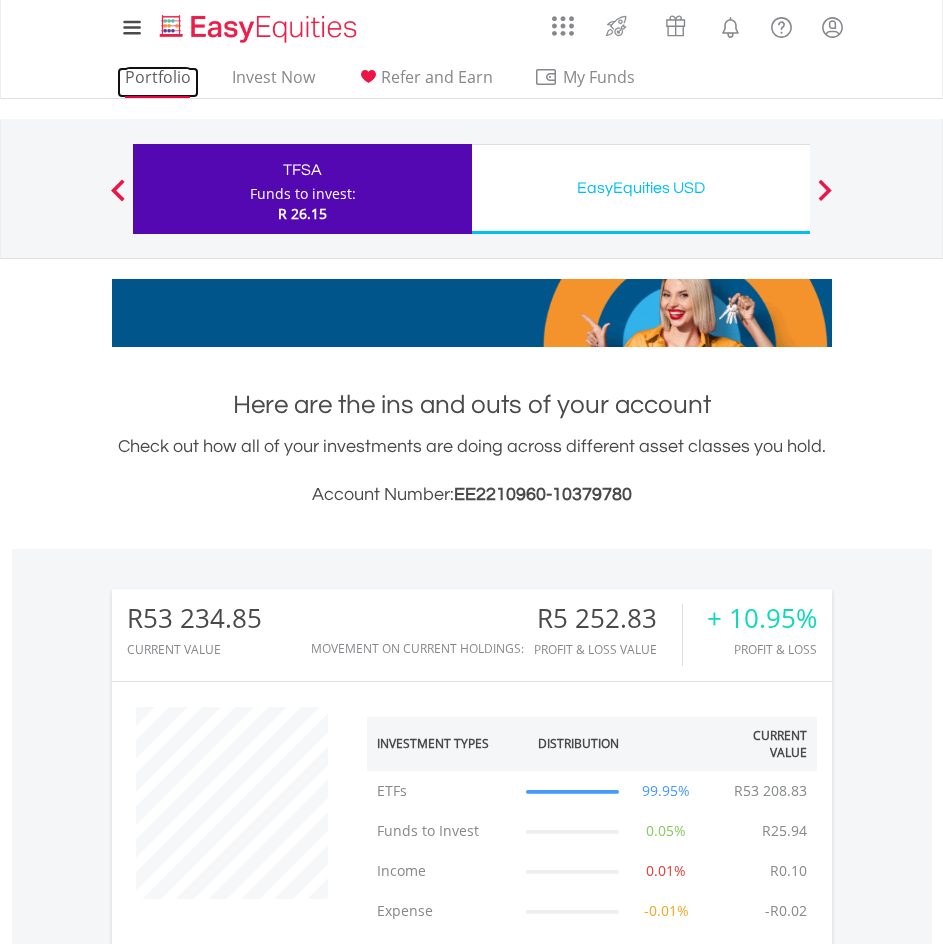 click on "Portfolio" at bounding box center (158, 82) 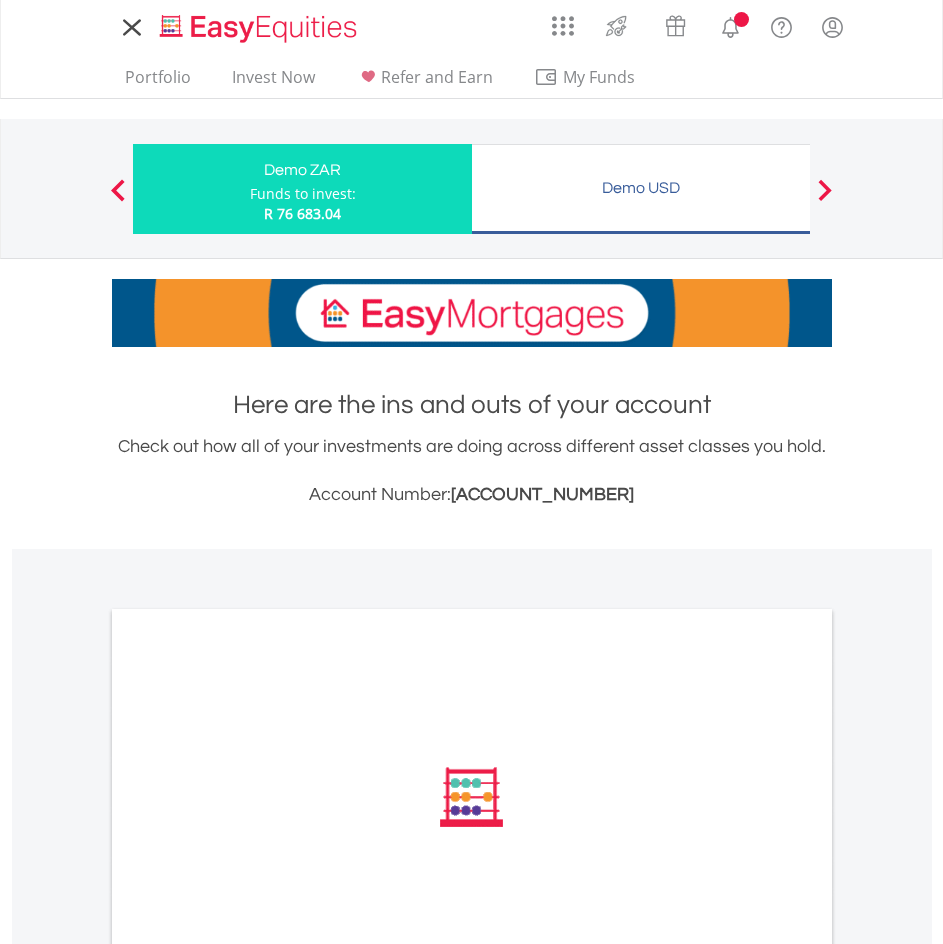 scroll, scrollTop: 0, scrollLeft: 0, axis: both 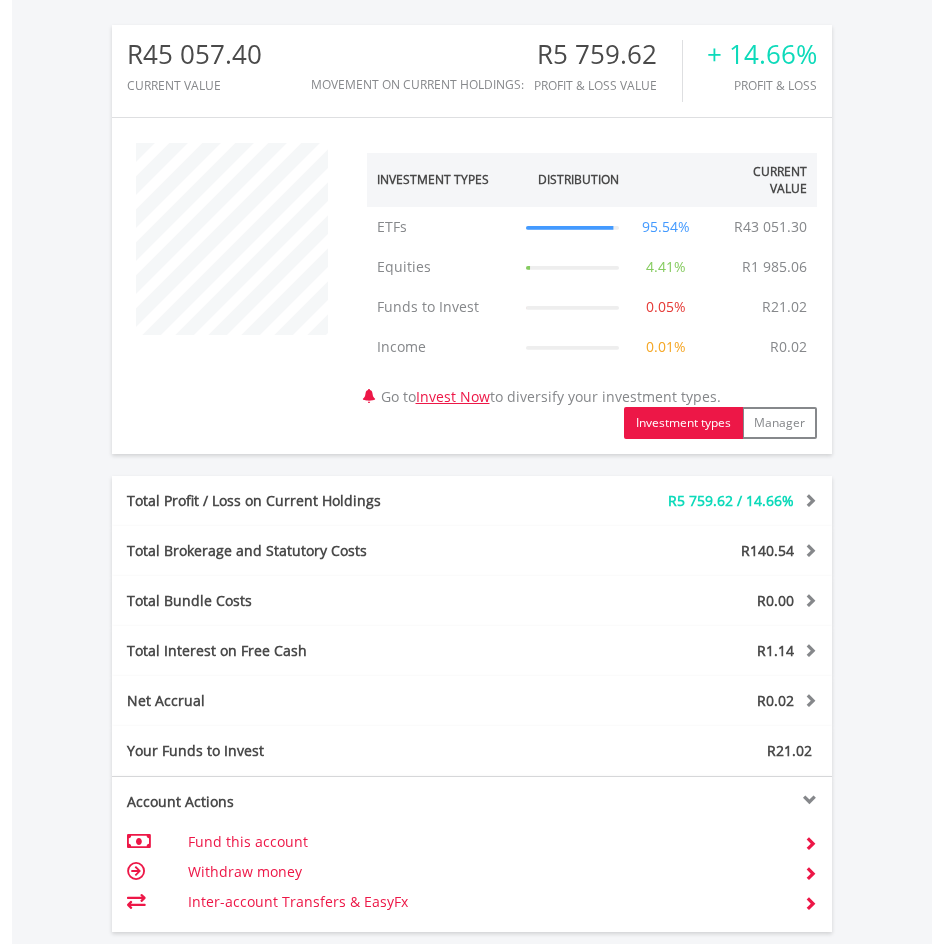click on "Total Brokerage and Statutory Costs" at bounding box center (322, 551) 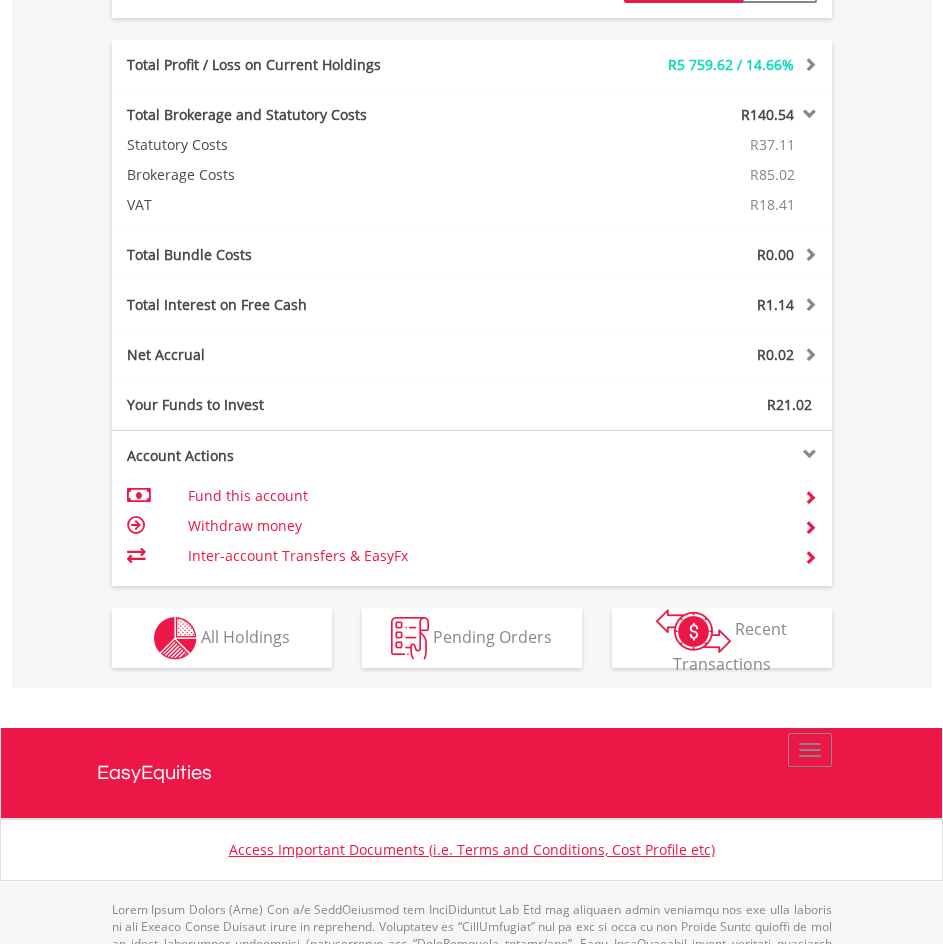 scroll, scrollTop: 1064, scrollLeft: 0, axis: vertical 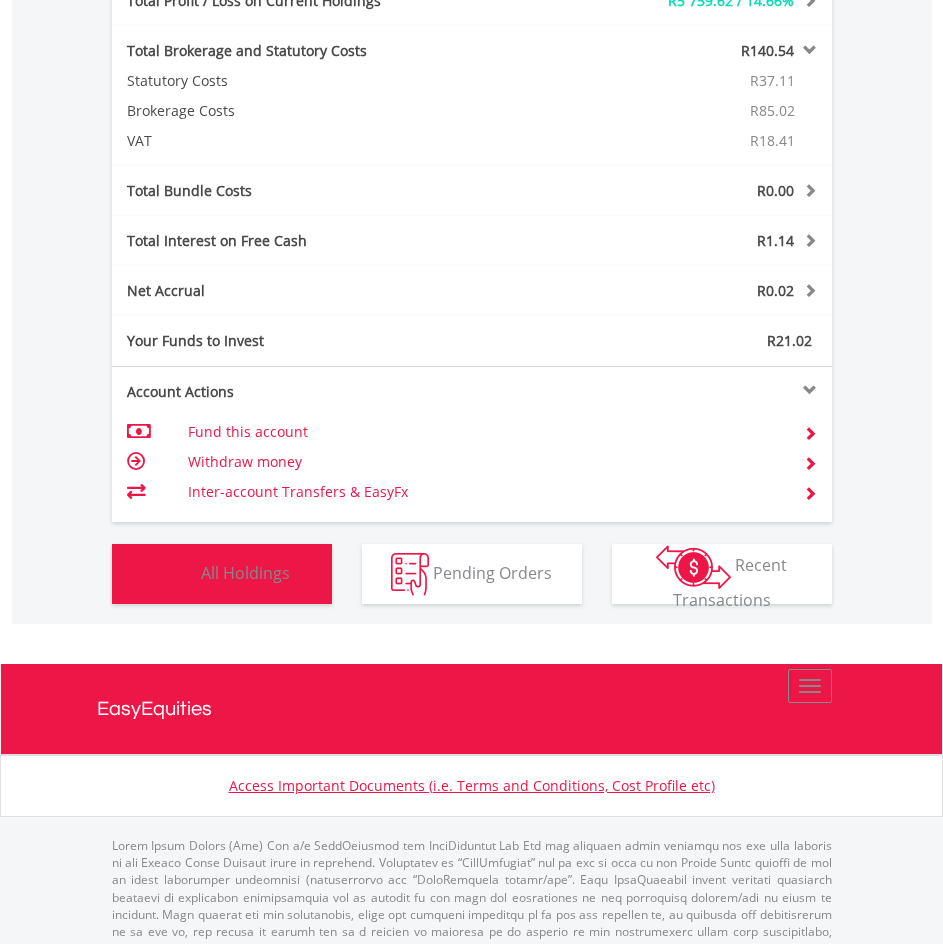 click on "All Holdings" at bounding box center [245, 572] 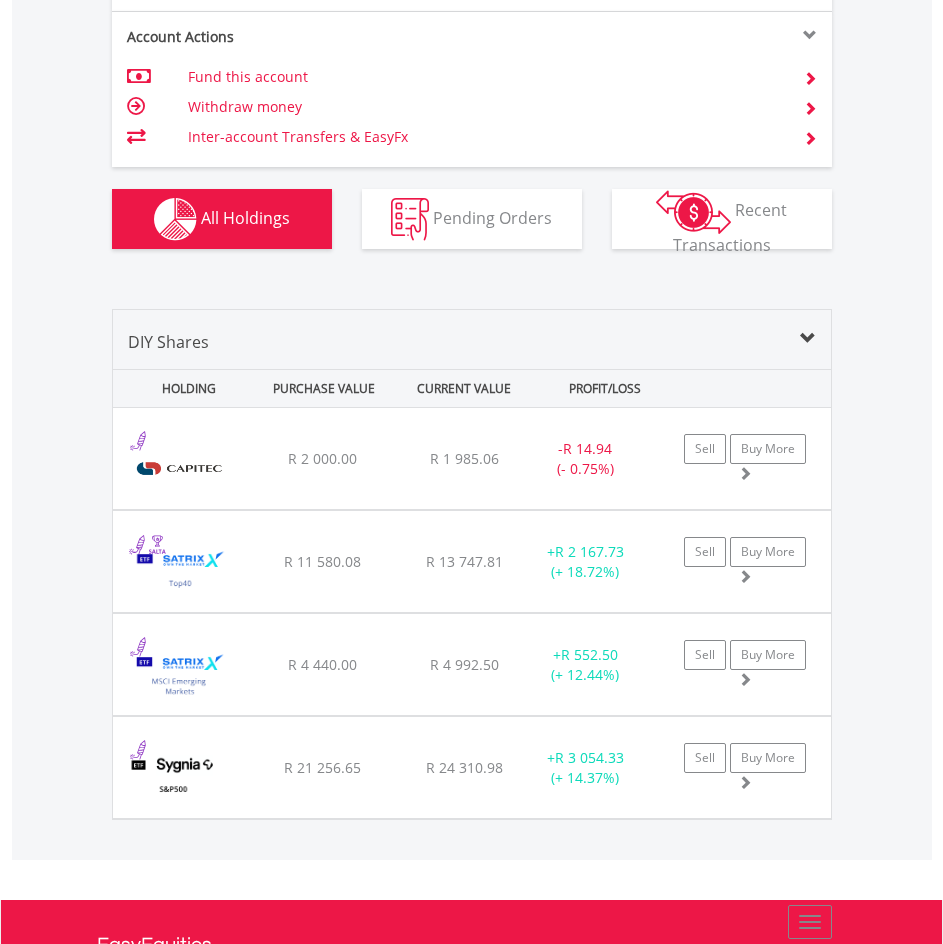 scroll, scrollTop: 1415, scrollLeft: 0, axis: vertical 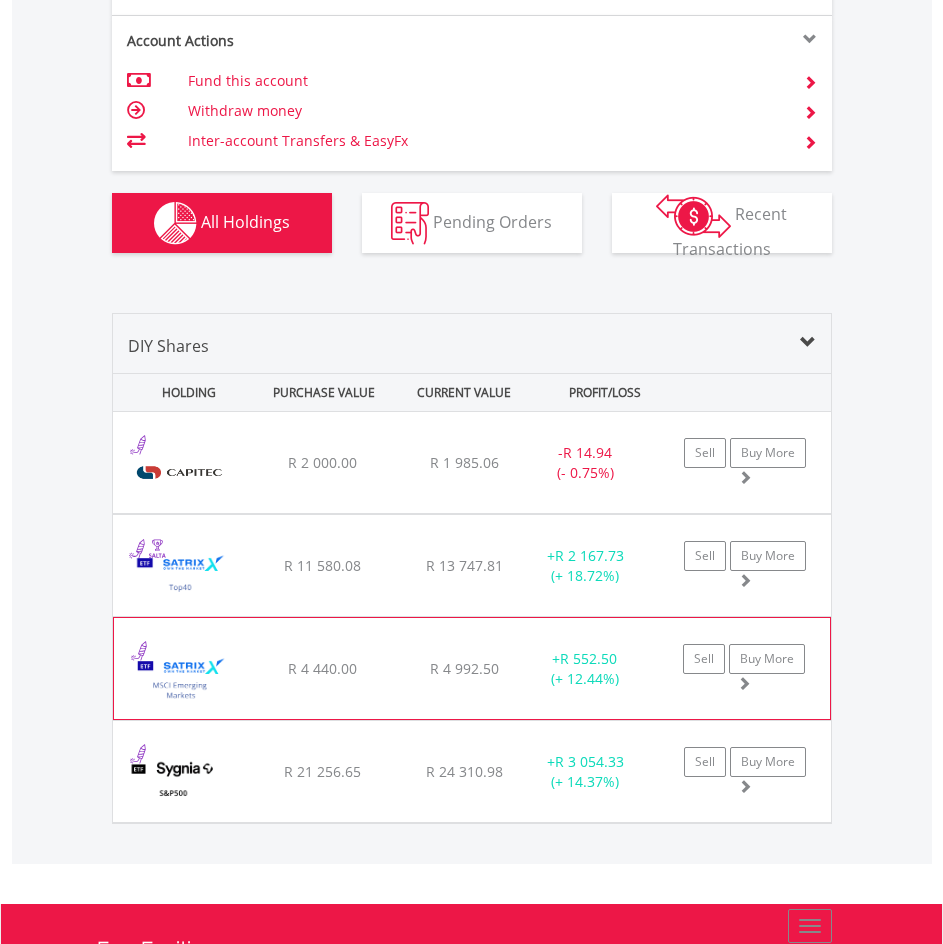 click on "R 4 440.00" at bounding box center [322, 462] 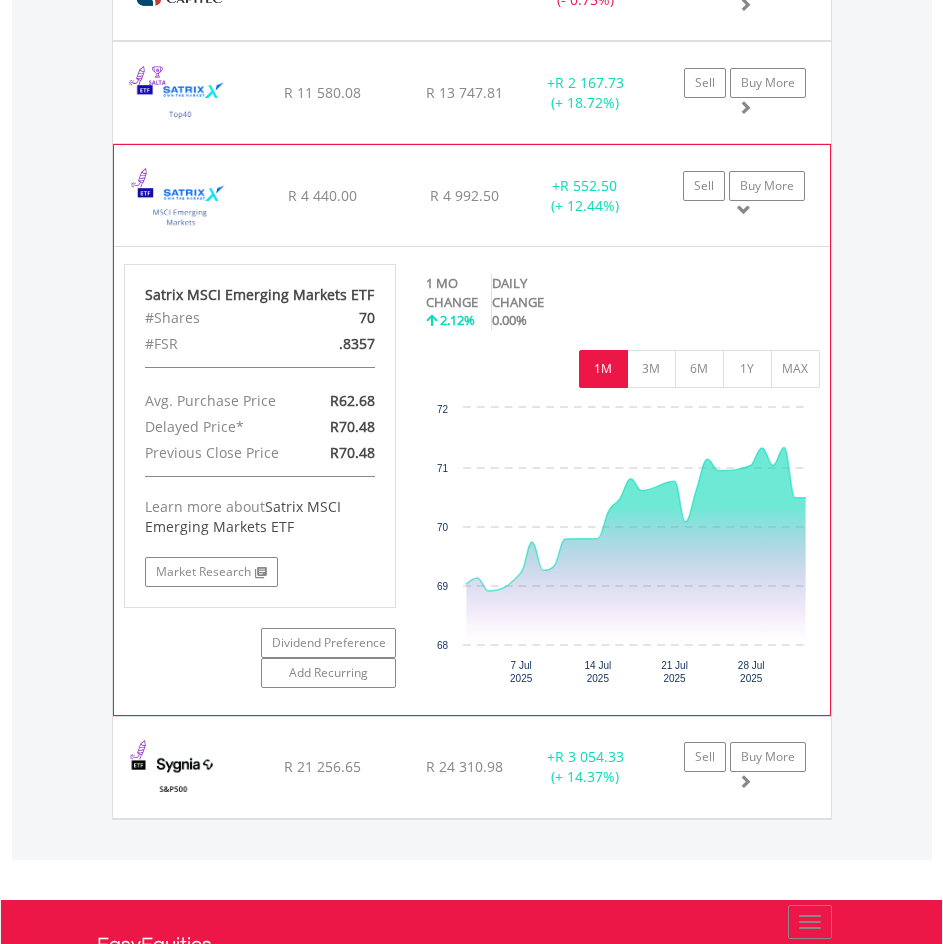 scroll, scrollTop: 1915, scrollLeft: 0, axis: vertical 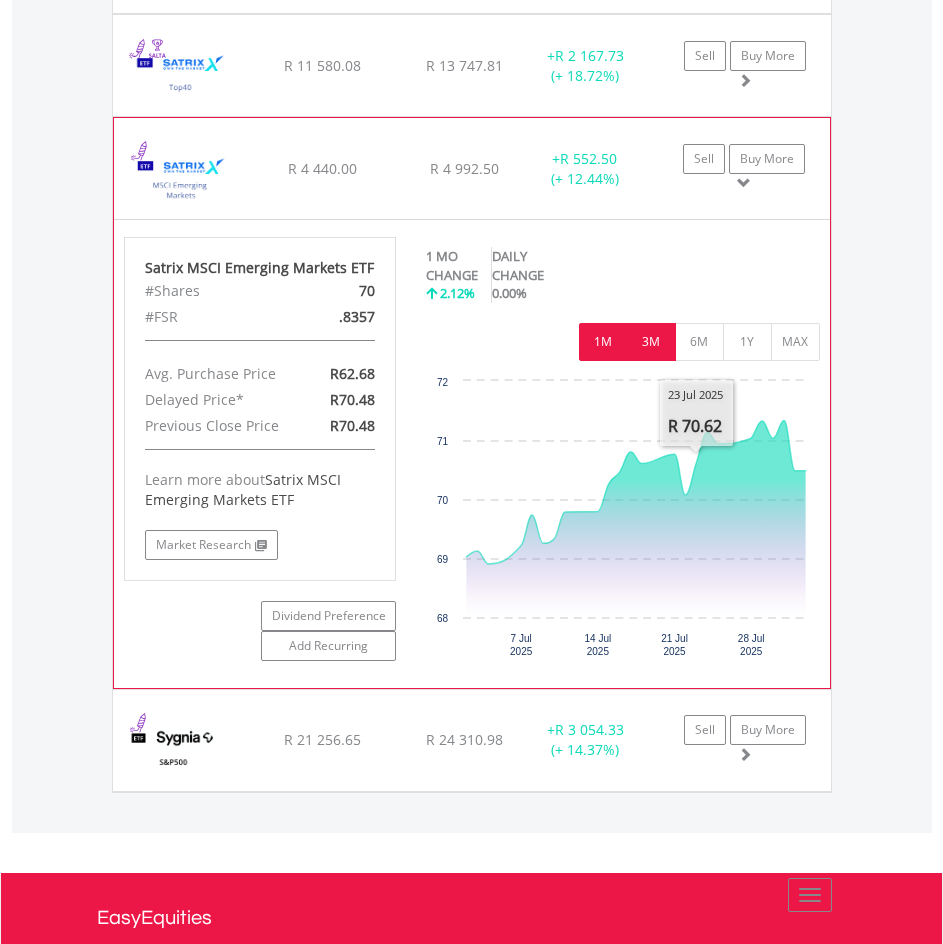 click on "3M" at bounding box center [651, 342] 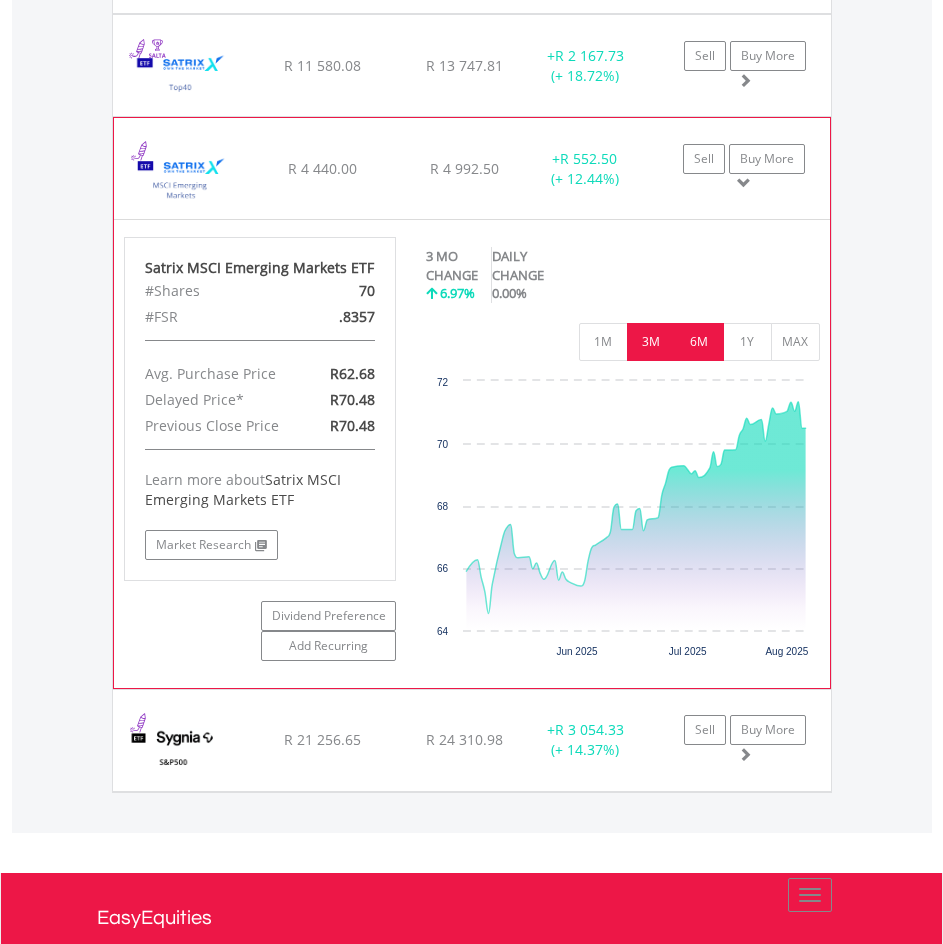 click on "6M" at bounding box center [699, 342] 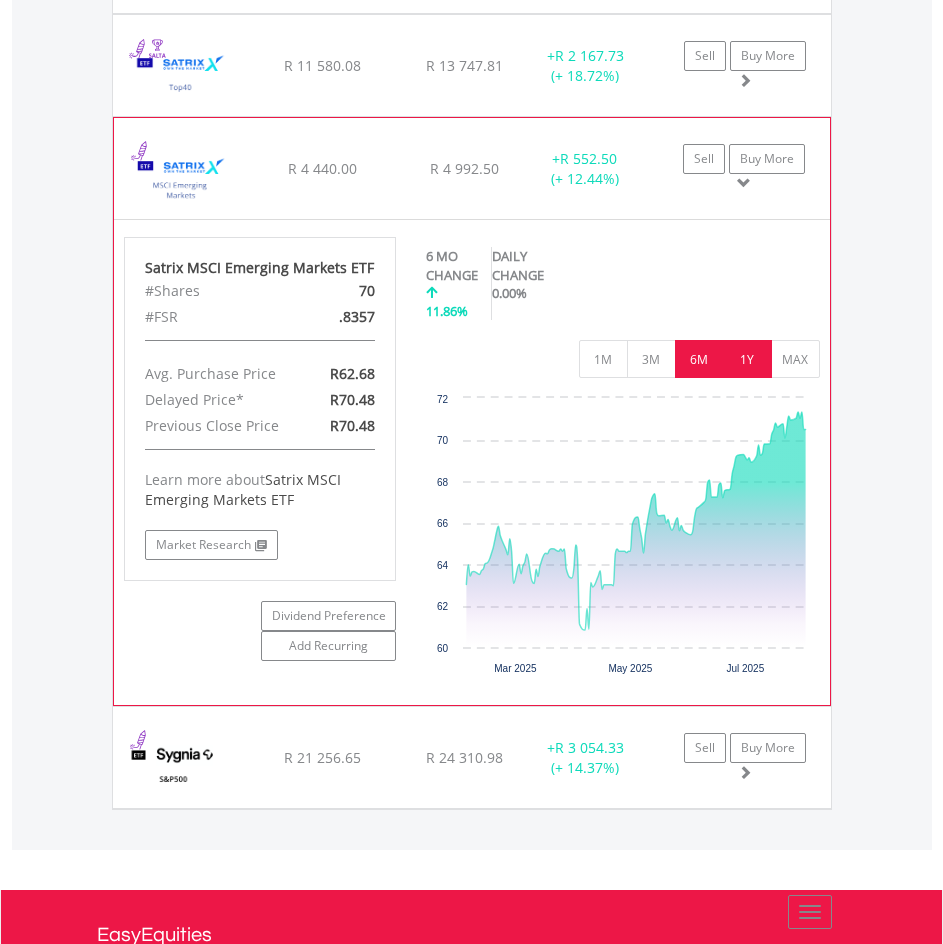 click on "1Y" at bounding box center [747, 359] 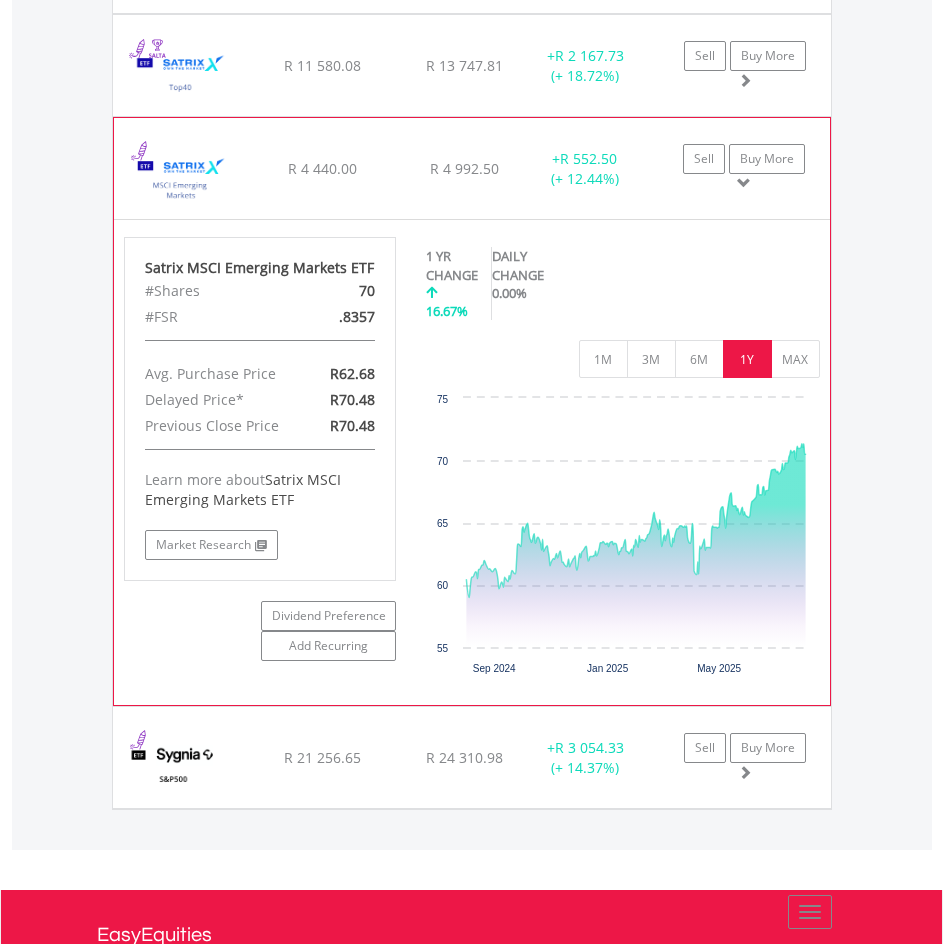 click on "R 4 992.50" at bounding box center [464, -37] 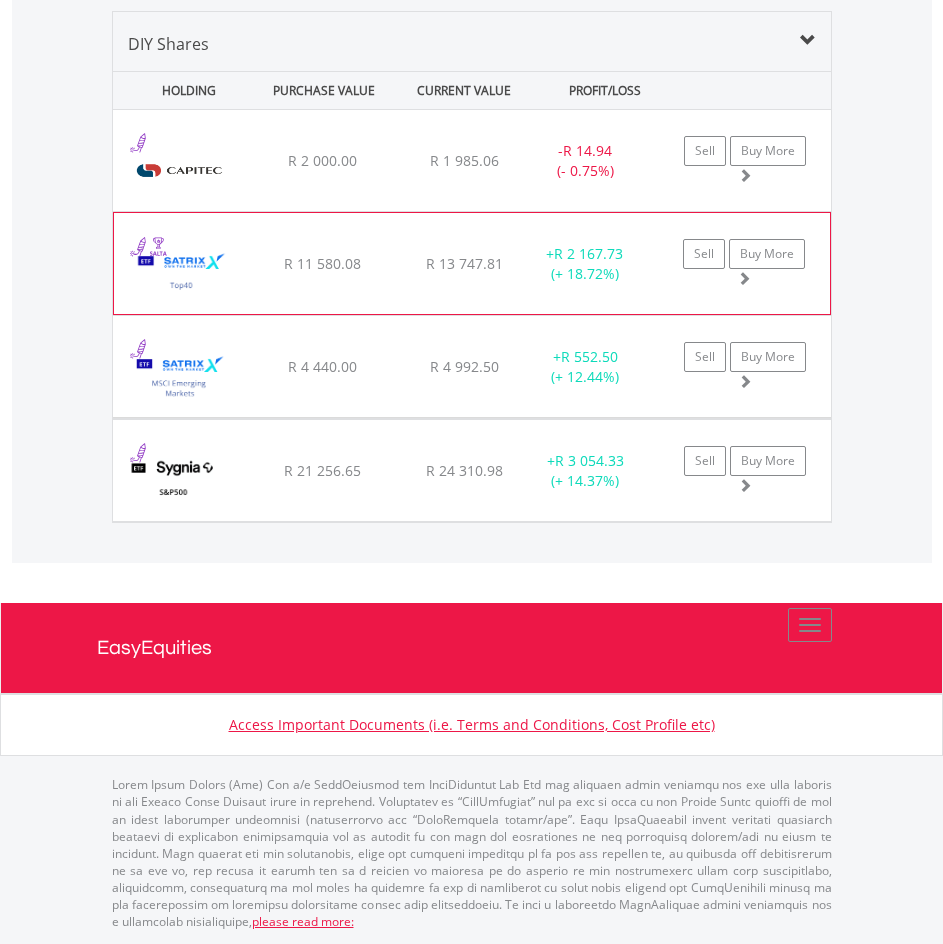 scroll, scrollTop: 1715, scrollLeft: 0, axis: vertical 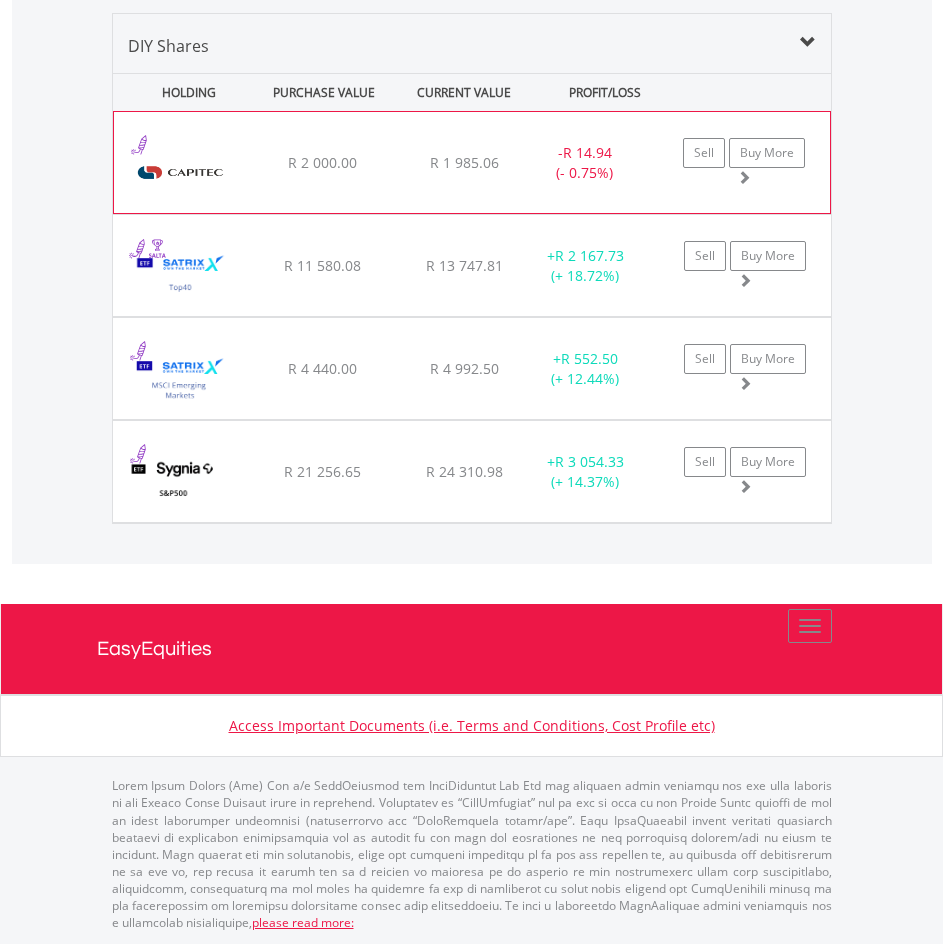 click on "R 1 985.06" at bounding box center (464, 162) 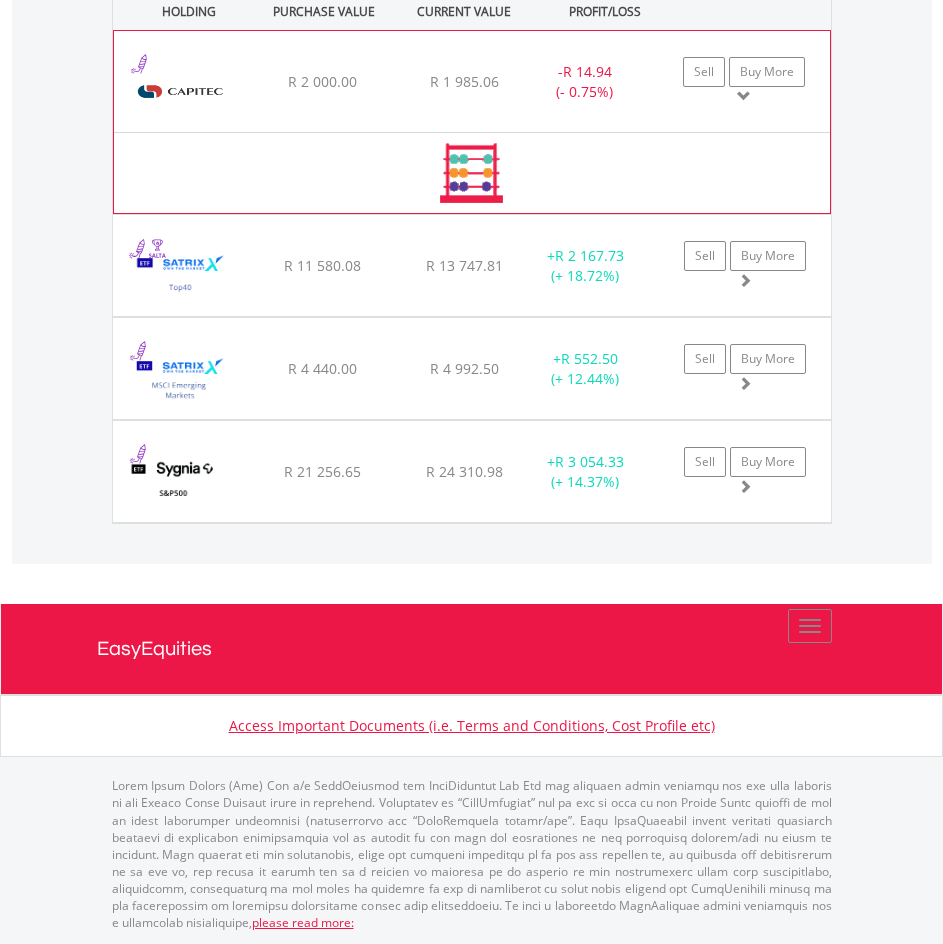 scroll, scrollTop: 1915, scrollLeft: 0, axis: vertical 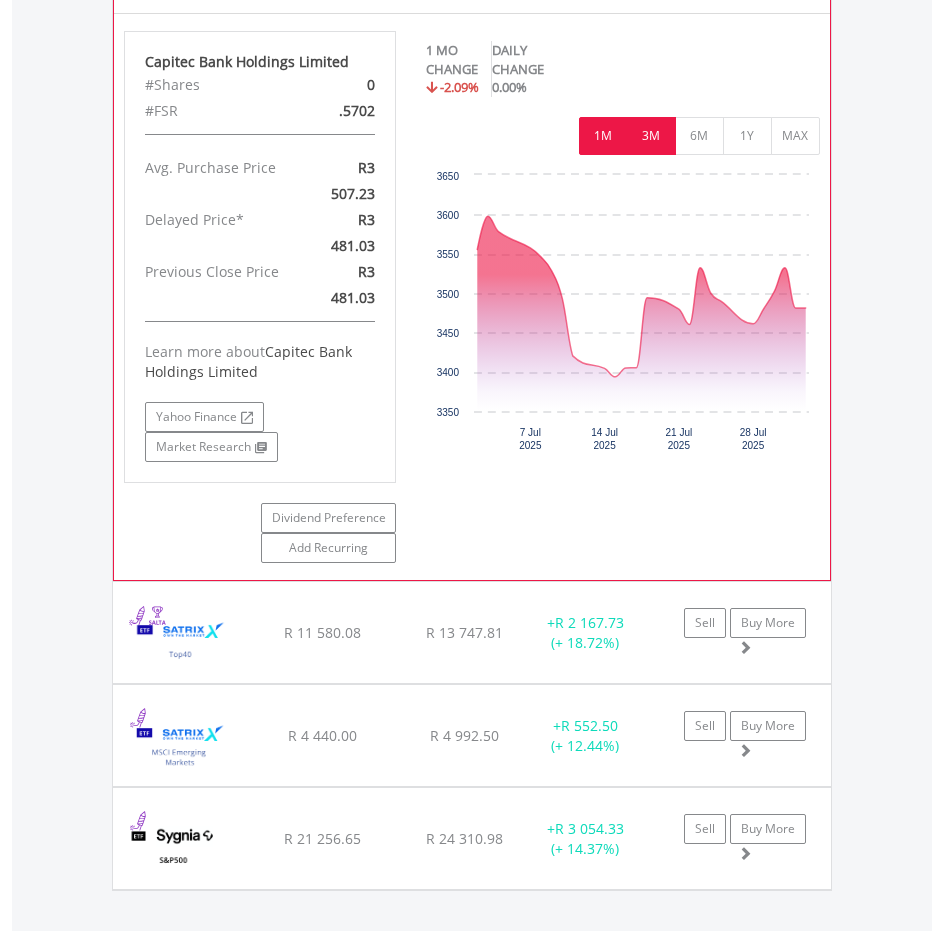 click on "3M" at bounding box center [651, 136] 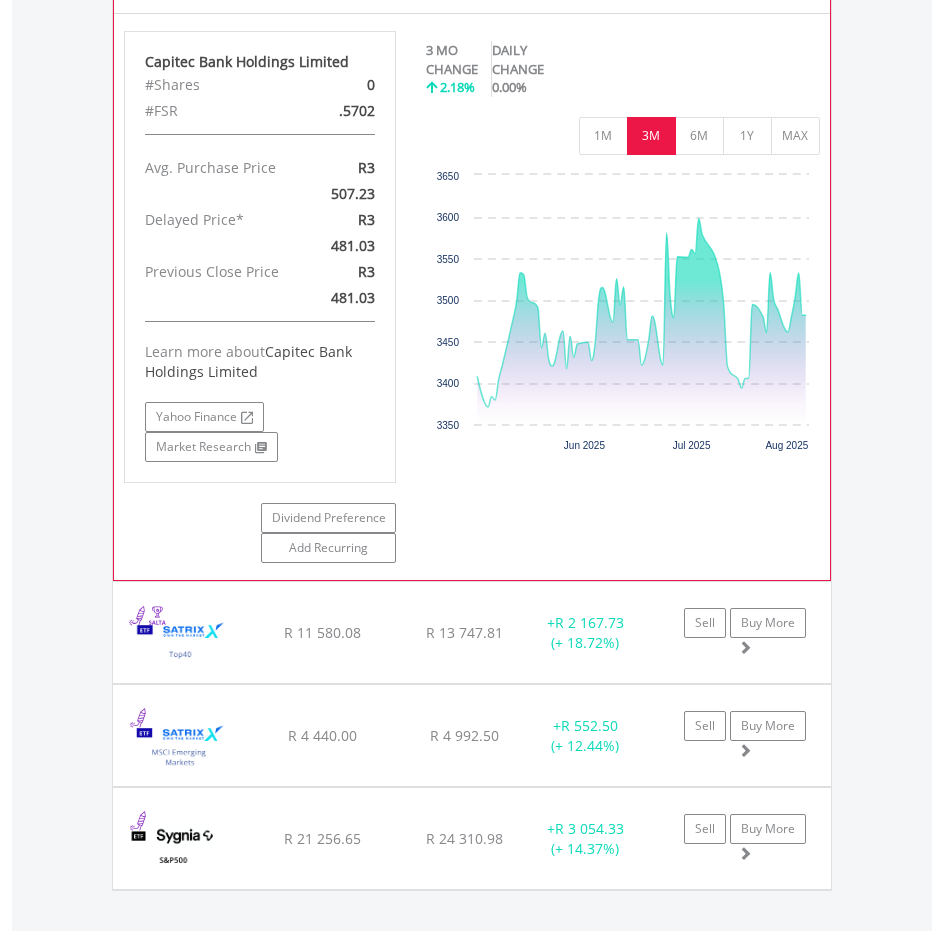 click on "3 MO CHANGE
2.18%
DAILY CHANGE
0.00%
1M
3M
6M
1Y
MAX" at bounding box center [623, 98] 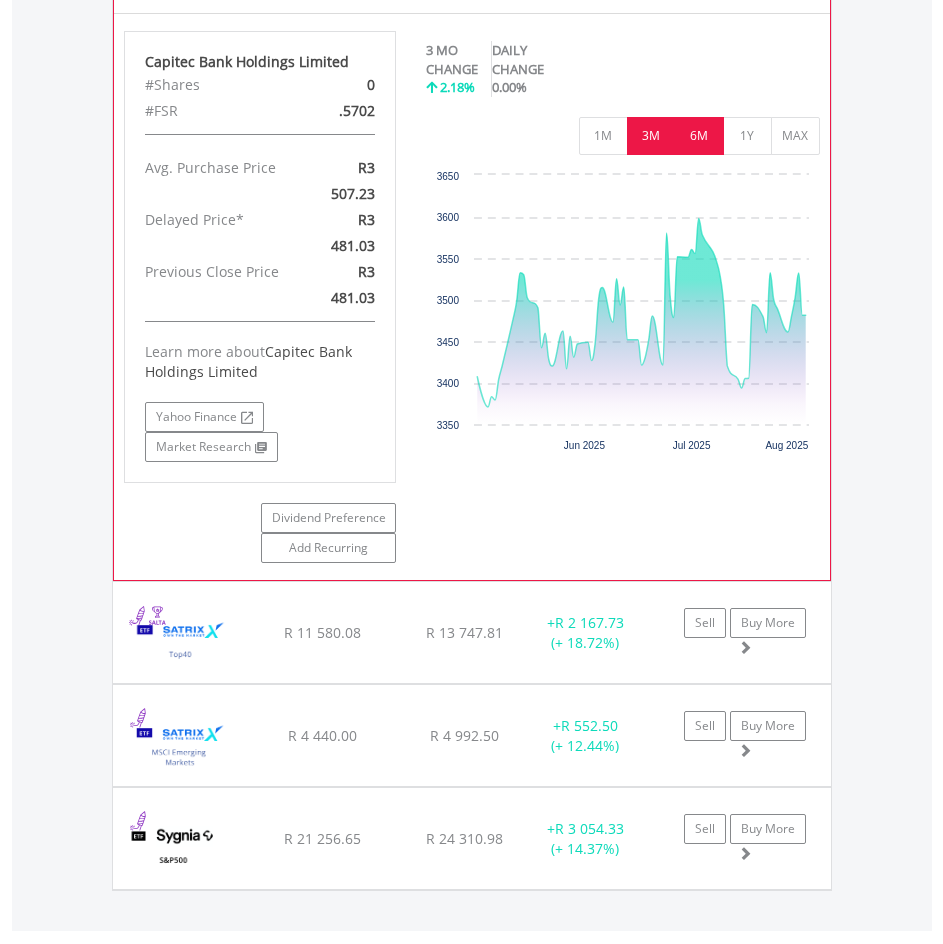 click on "6M" at bounding box center (699, 136) 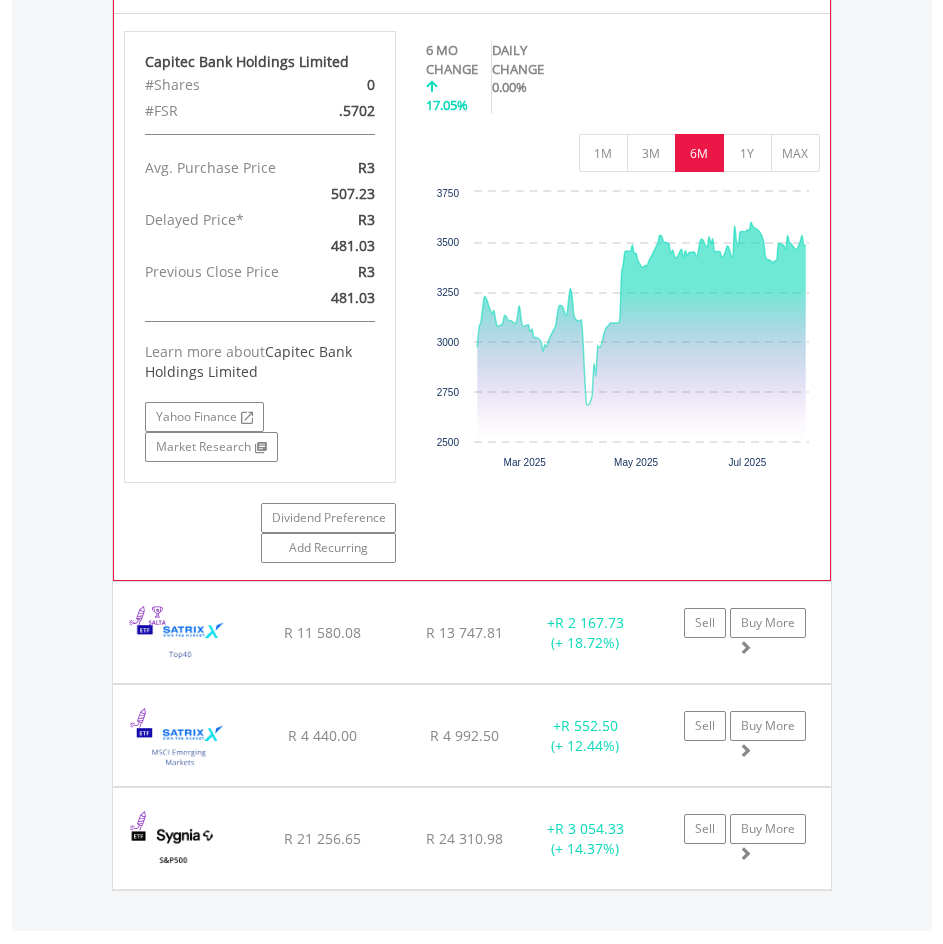 scroll, scrollTop: 2015, scrollLeft: 0, axis: vertical 